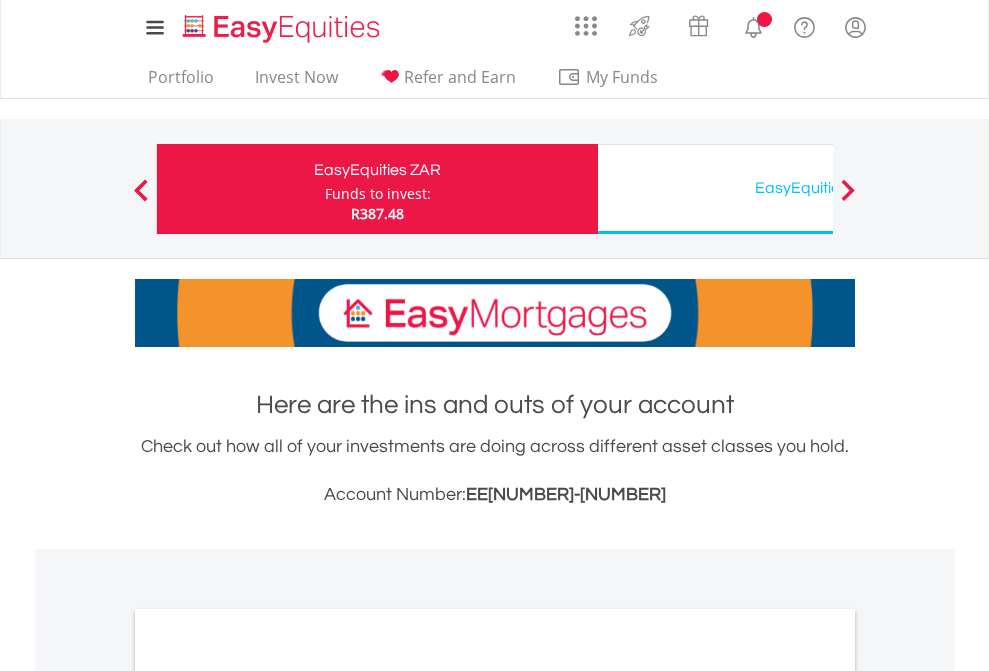 scroll, scrollTop: 0, scrollLeft: 0, axis: both 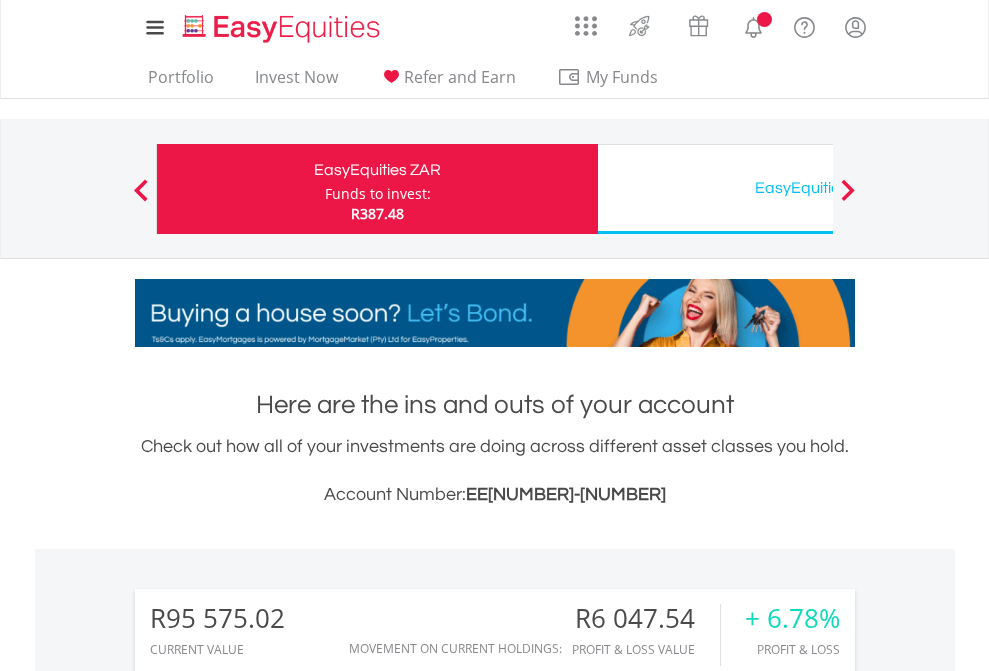 click on "Funds to invest:" at bounding box center (378, 194) 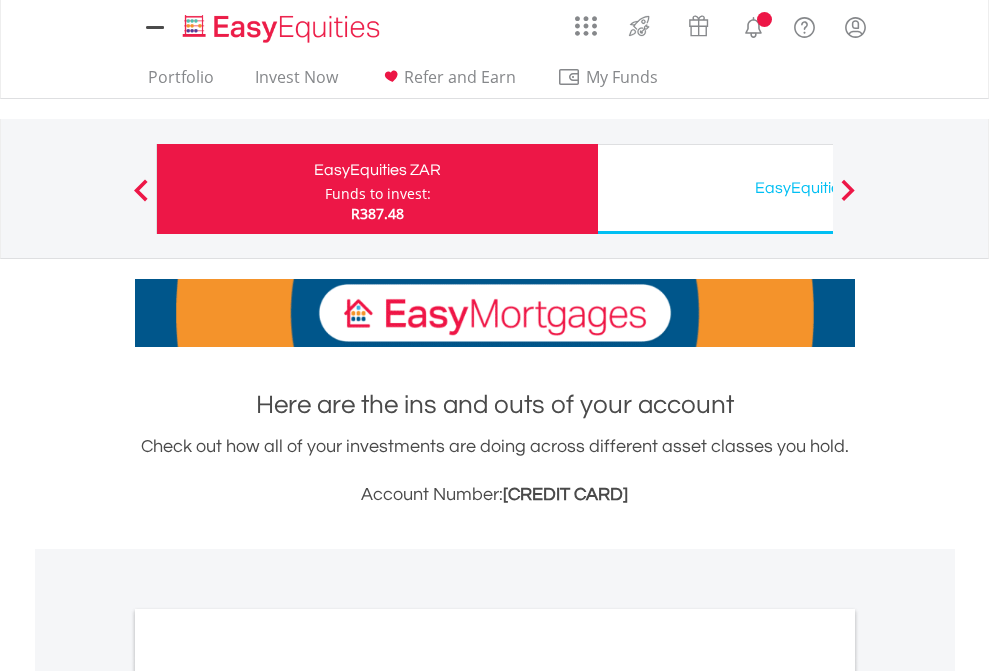 scroll, scrollTop: 0, scrollLeft: 0, axis: both 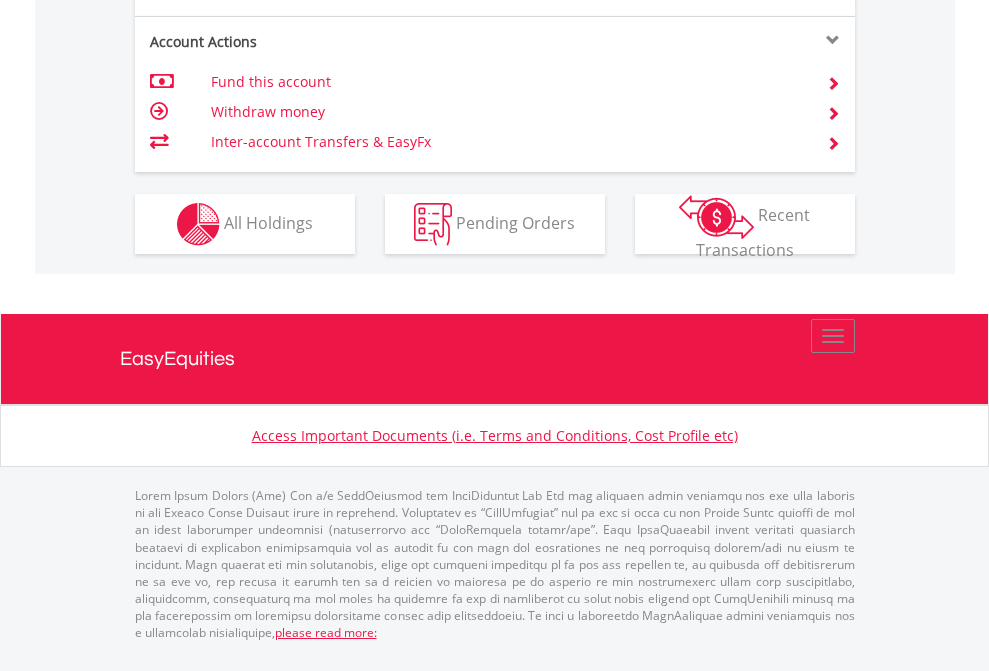 click on "Investment types" at bounding box center (706, -337) 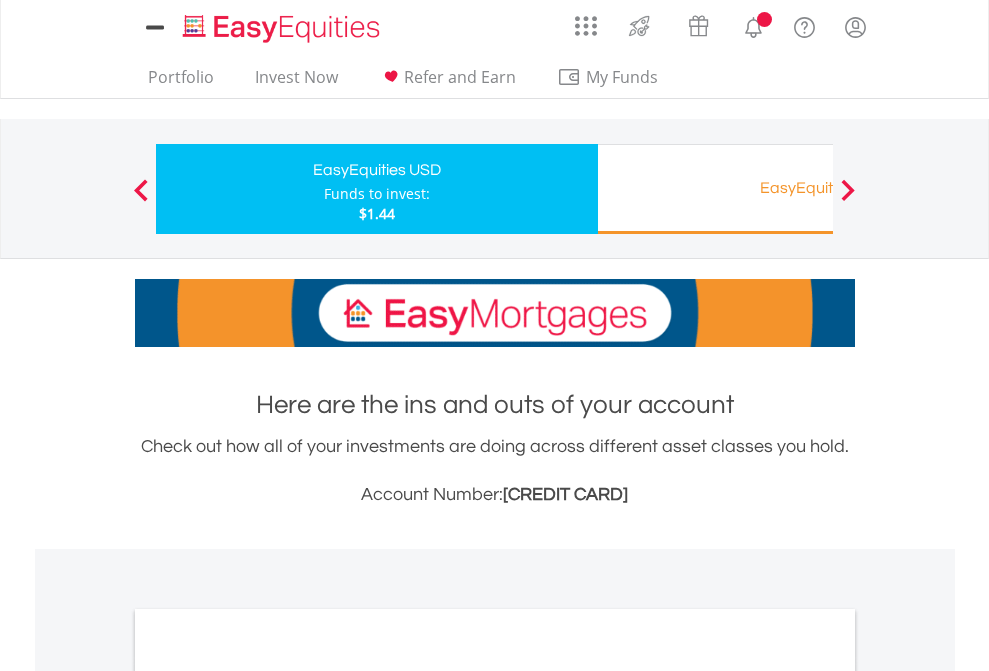 scroll, scrollTop: 0, scrollLeft: 0, axis: both 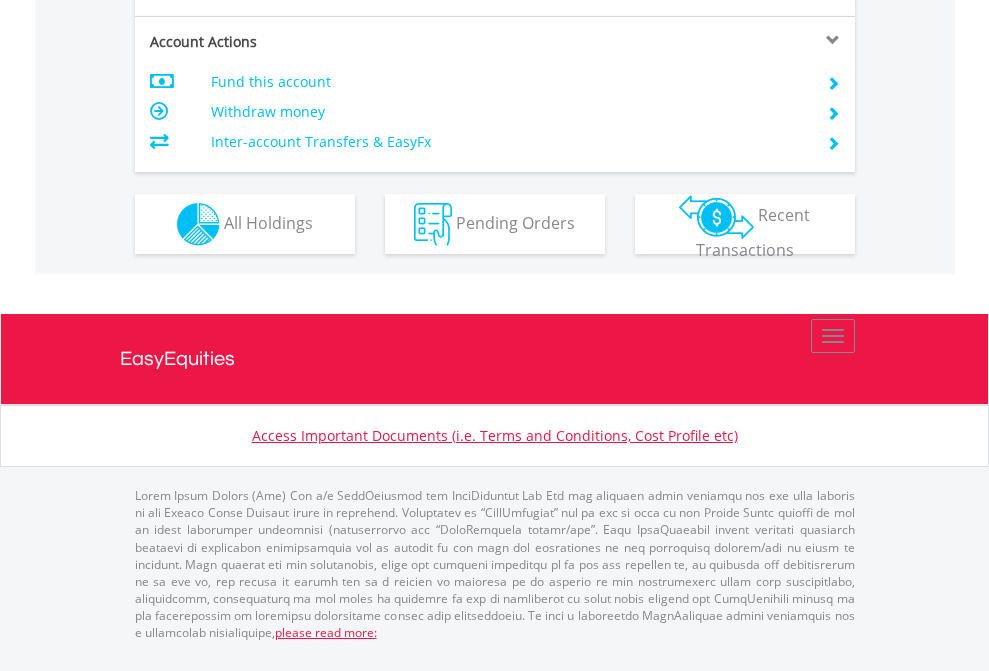 click on "Investment types" at bounding box center [706, -337] 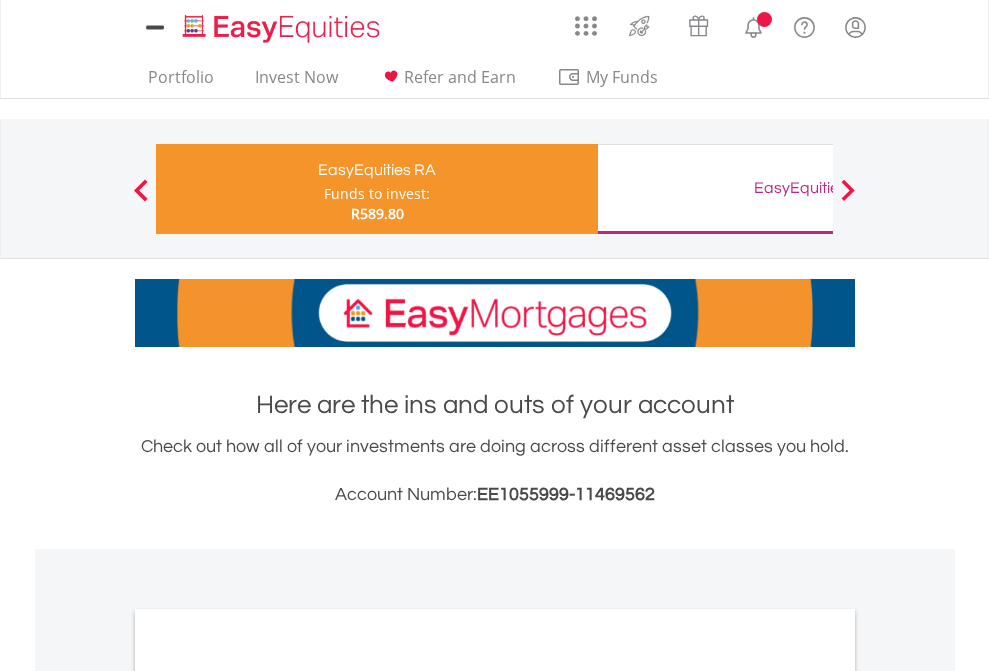 scroll, scrollTop: 0, scrollLeft: 0, axis: both 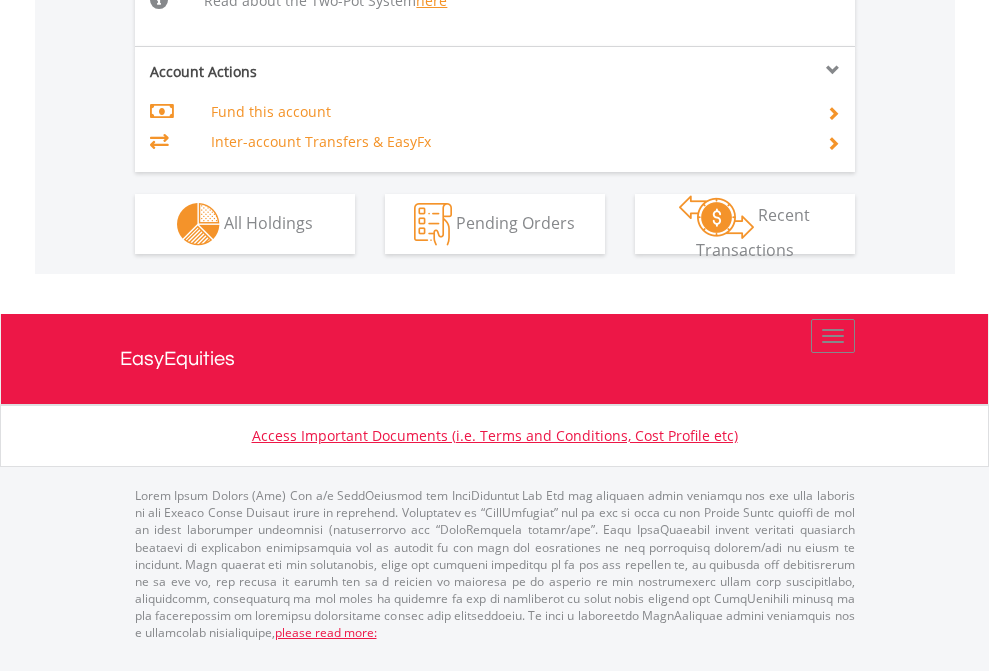 click on "Investment types" at bounding box center (706, -518) 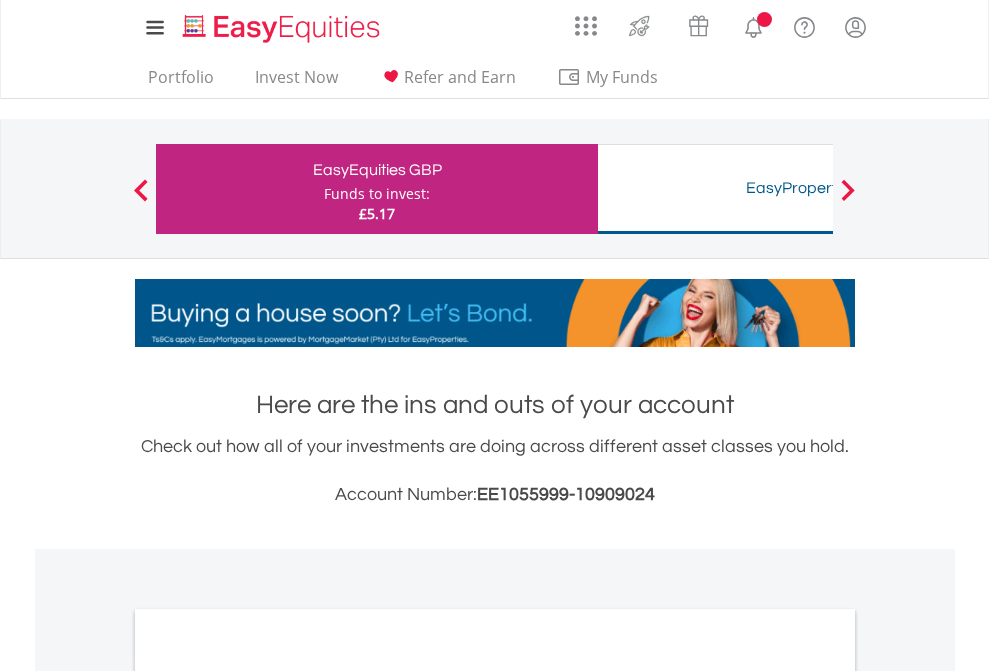 scroll, scrollTop: 0, scrollLeft: 0, axis: both 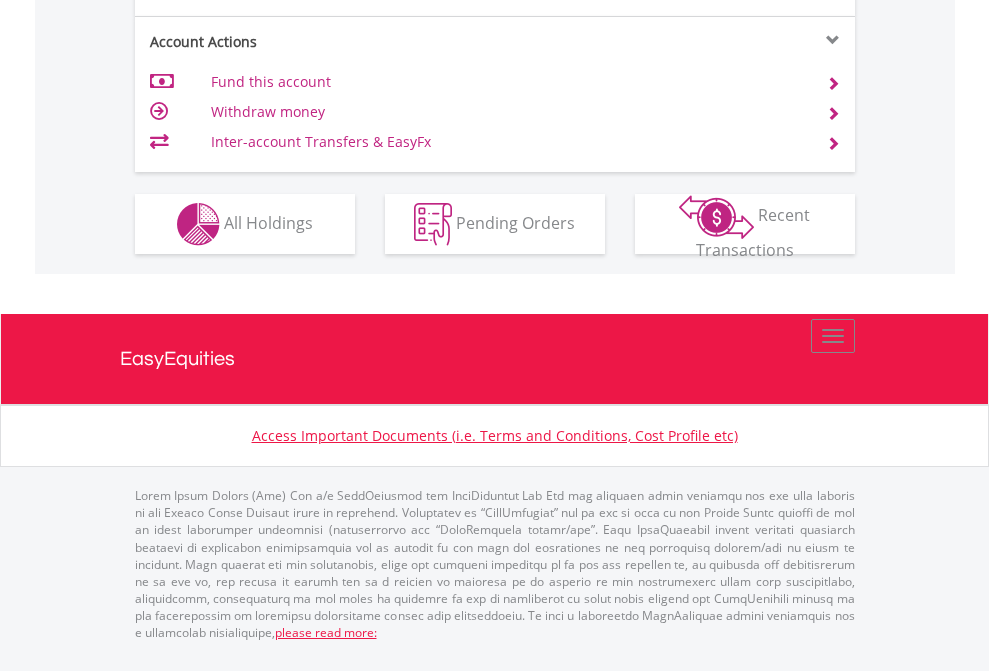 click on "Investment types" at bounding box center [706, -337] 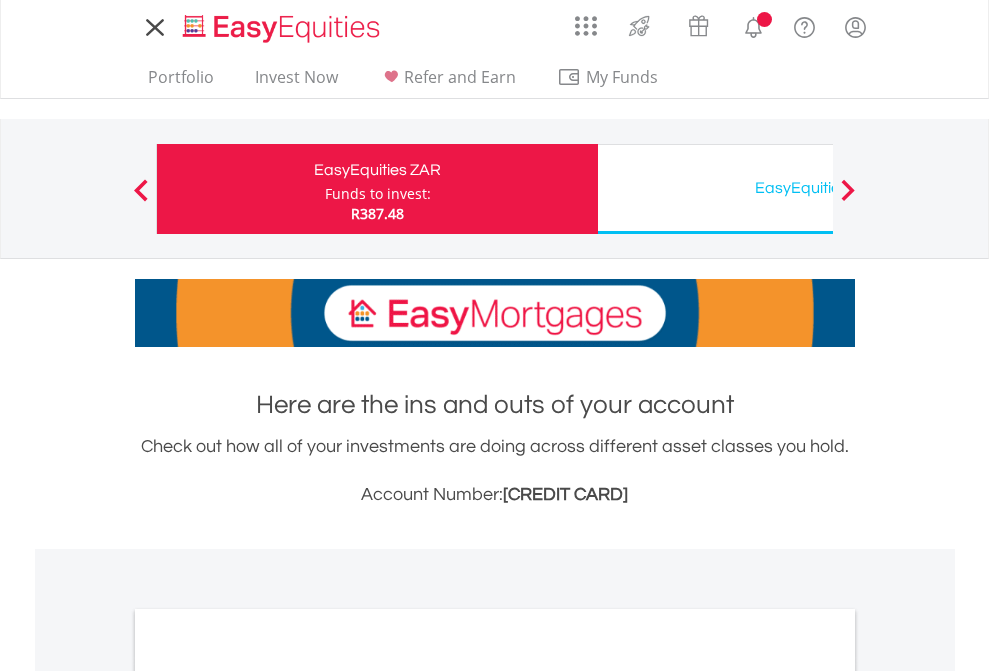 scroll, scrollTop: 0, scrollLeft: 0, axis: both 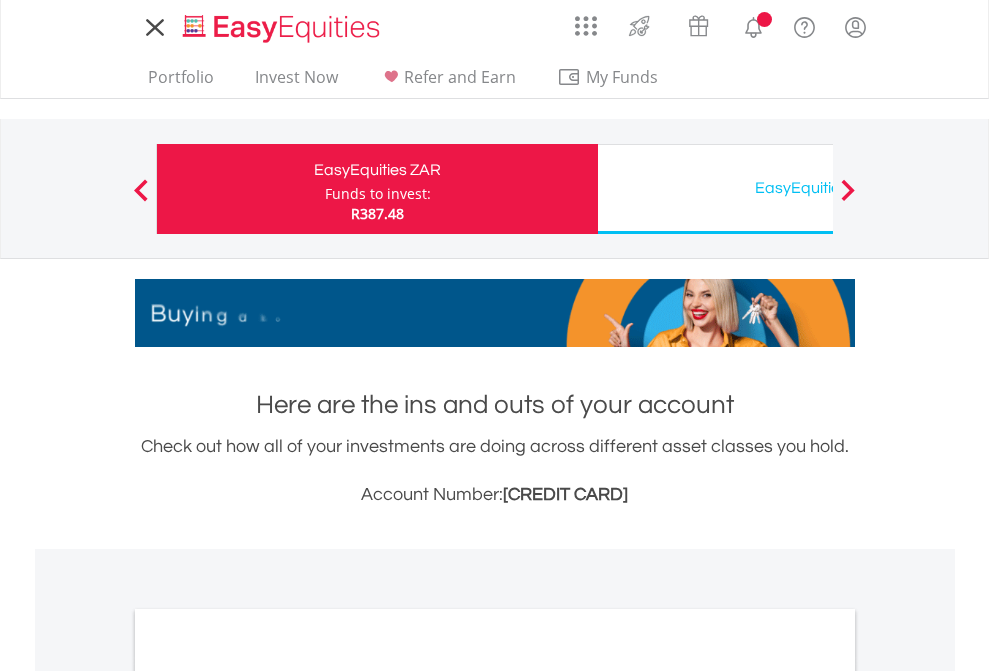 click on "All Holdings" at bounding box center [268, 1096] 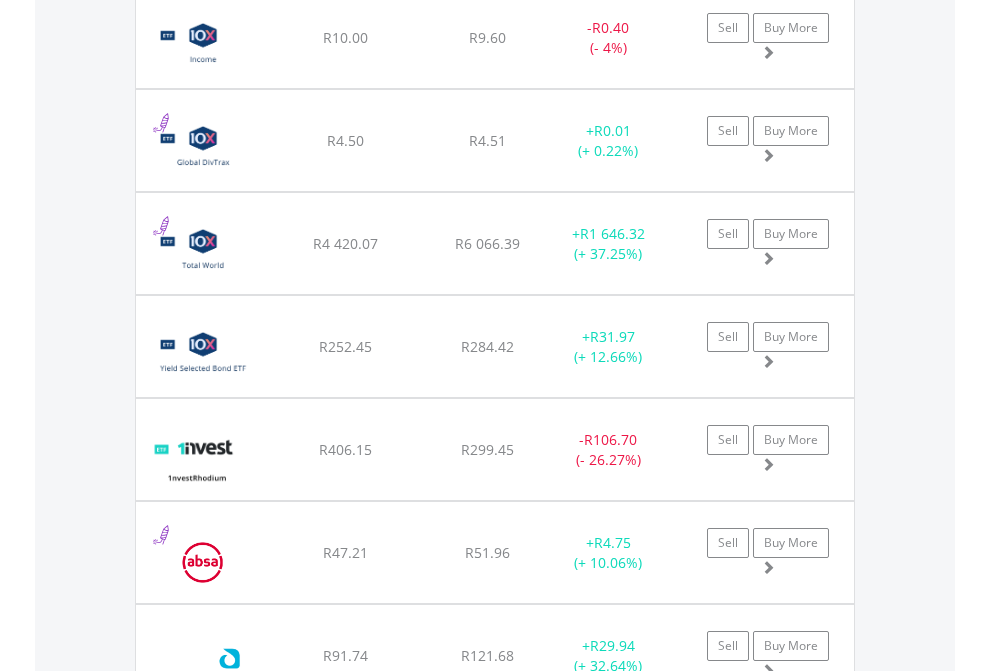 scroll, scrollTop: 2385, scrollLeft: 0, axis: vertical 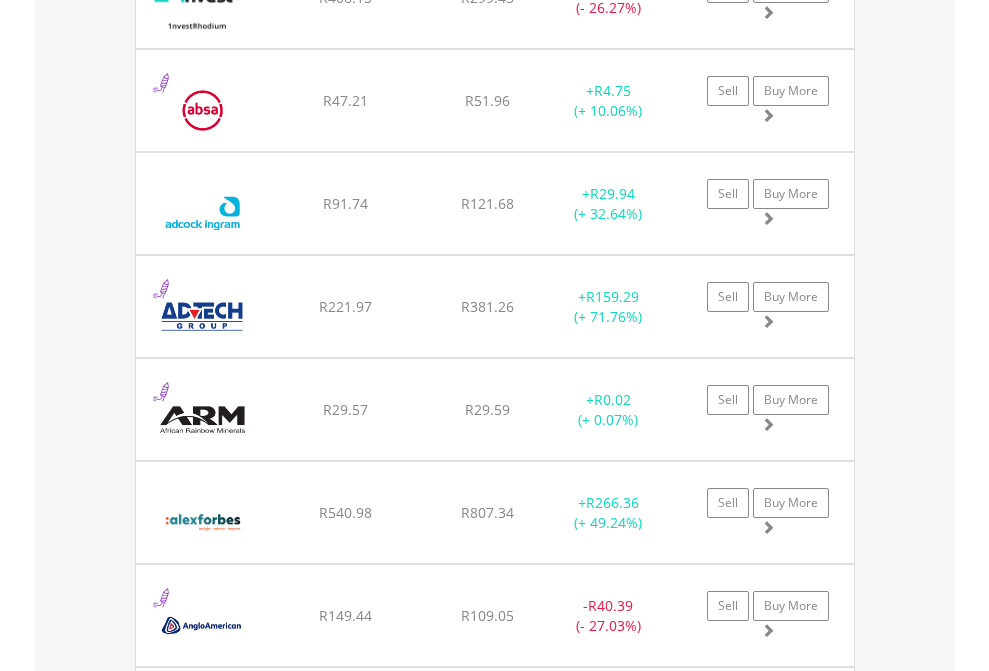 click on "EasyEquities USD" at bounding box center [818, -2197] 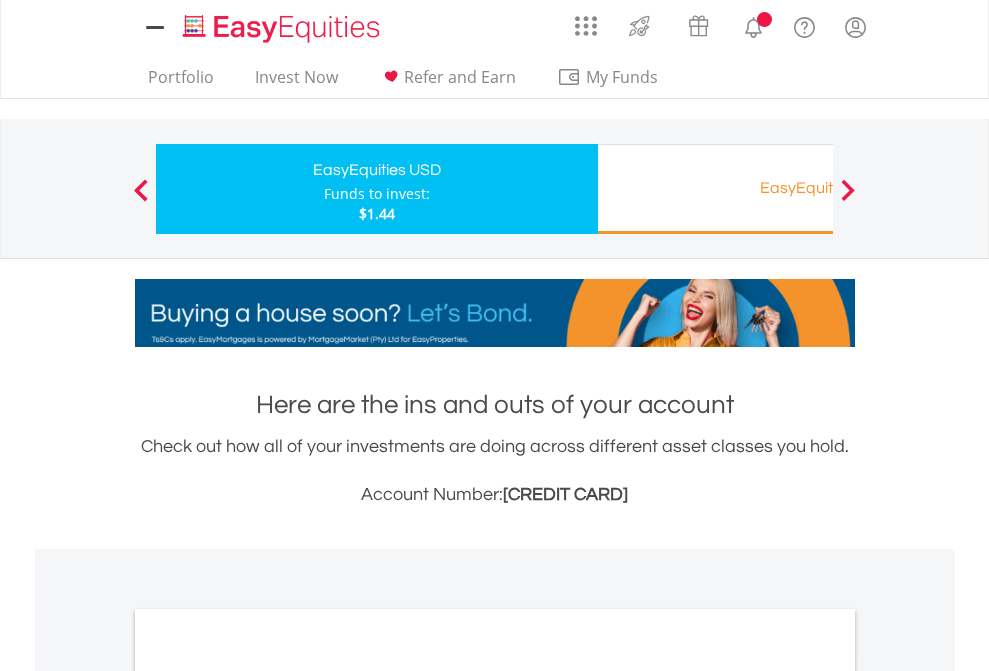 click on "All Holdings" at bounding box center [268, 1096] 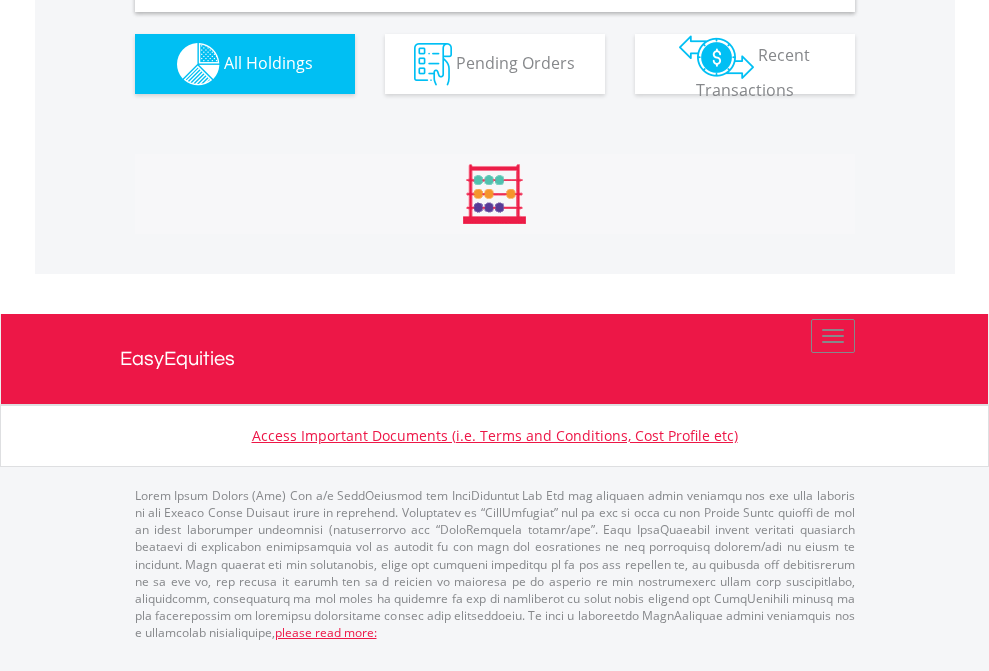 scroll, scrollTop: 1202, scrollLeft: 0, axis: vertical 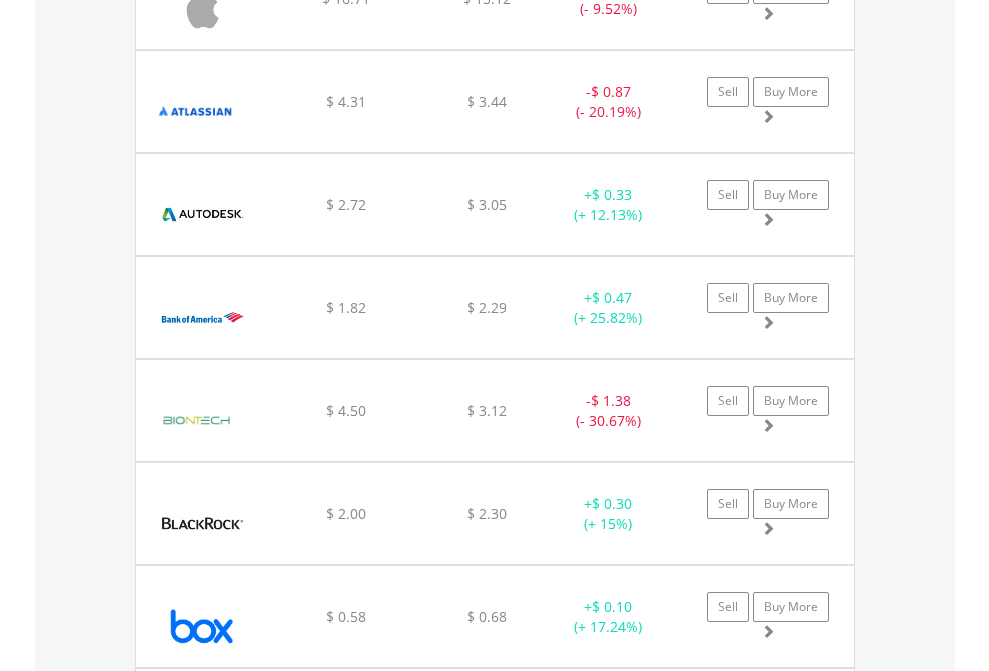 click on "EasyEquities RA" at bounding box center [818, -2076] 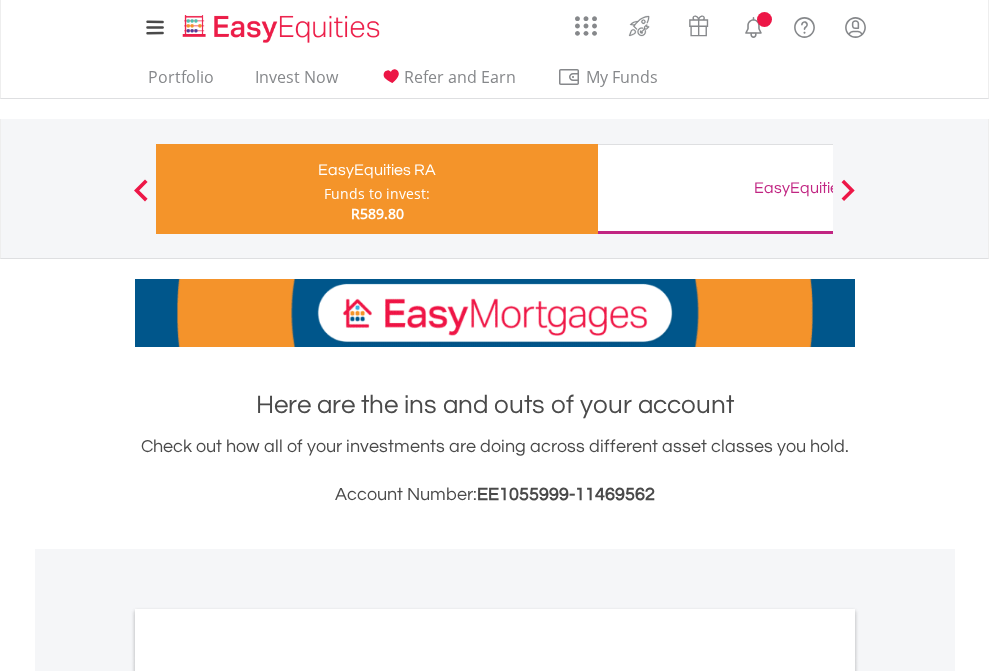 scroll, scrollTop: 0, scrollLeft: 0, axis: both 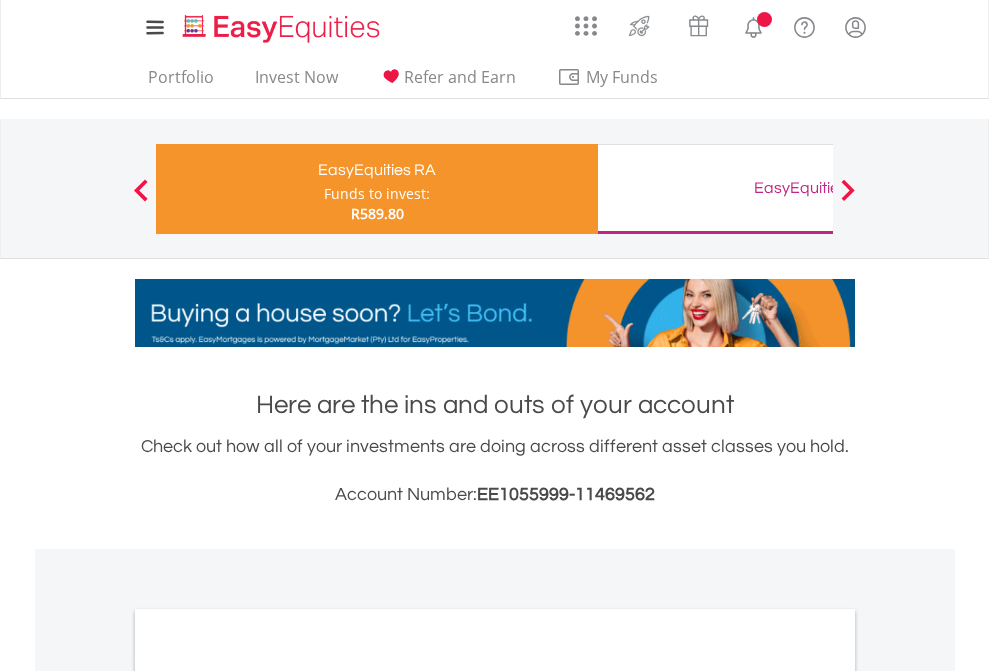 click on "All Holdings" at bounding box center [268, 1066] 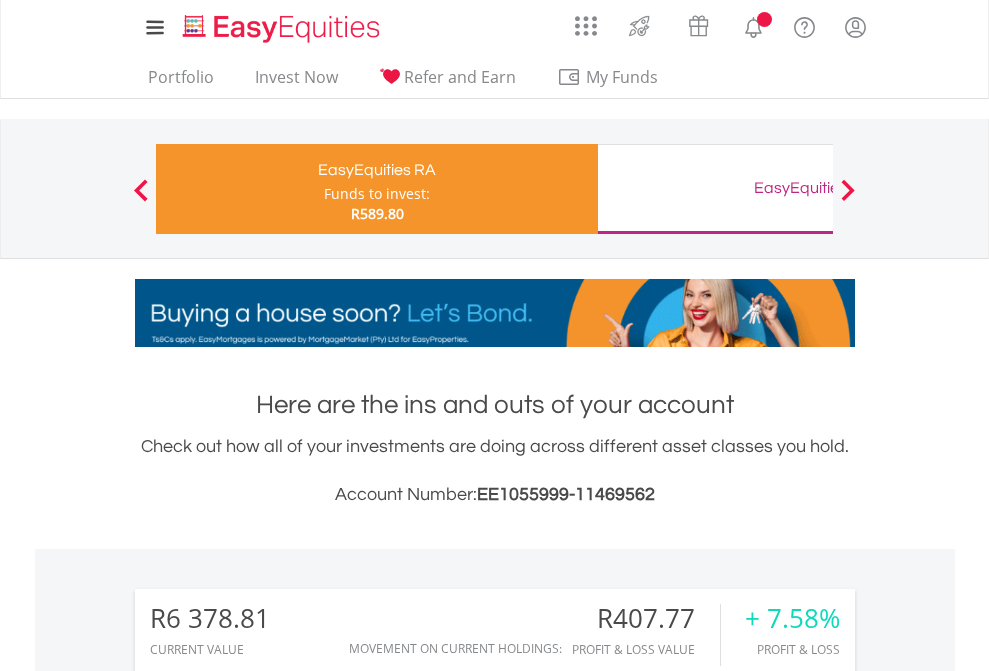 scroll, scrollTop: 1653, scrollLeft: 0, axis: vertical 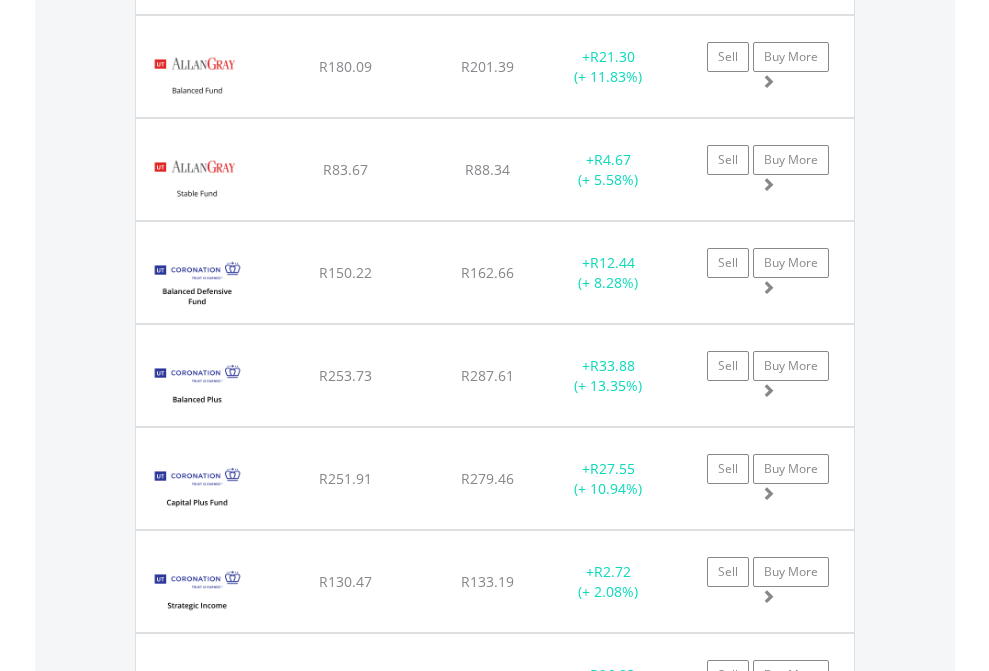click on "EasyEquities GBP" at bounding box center [818, -2196] 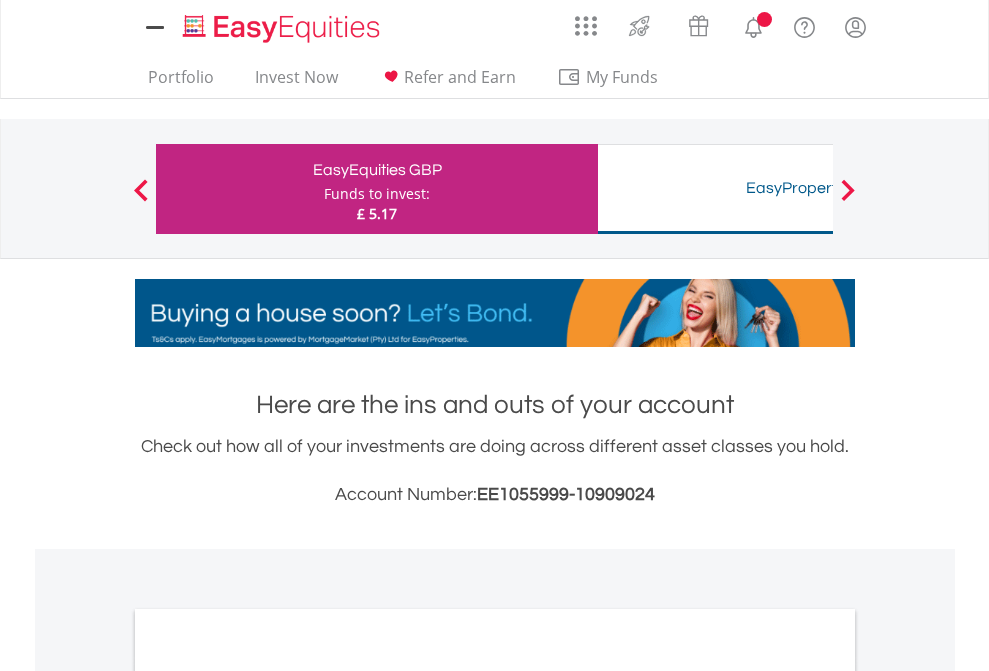 scroll, scrollTop: 0, scrollLeft: 0, axis: both 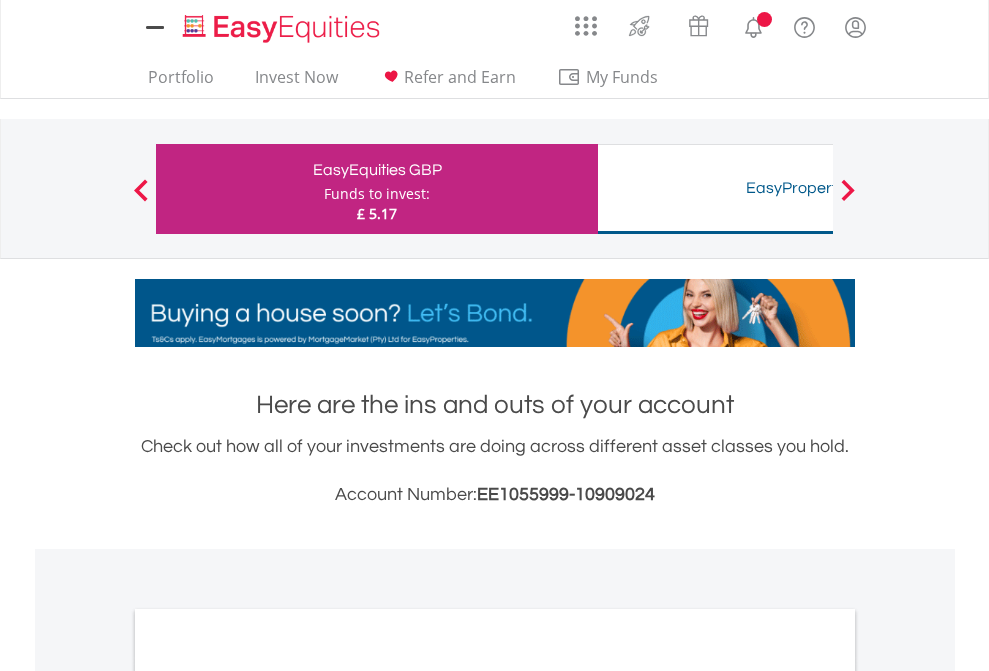 click on "All Holdings" at bounding box center [268, 1096] 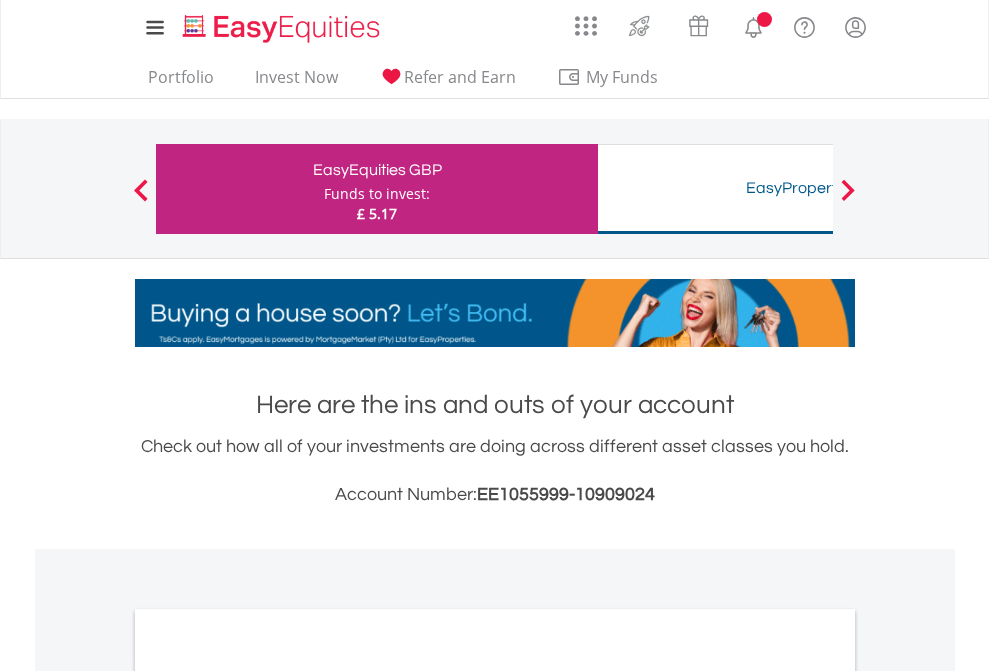 scroll, scrollTop: 1202, scrollLeft: 0, axis: vertical 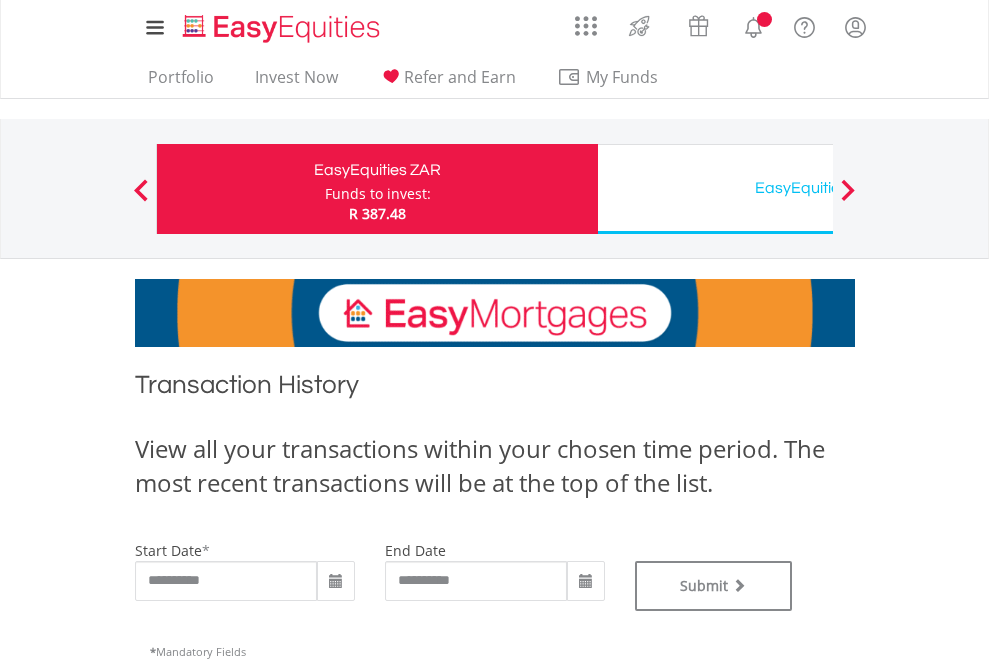 type on "**********" 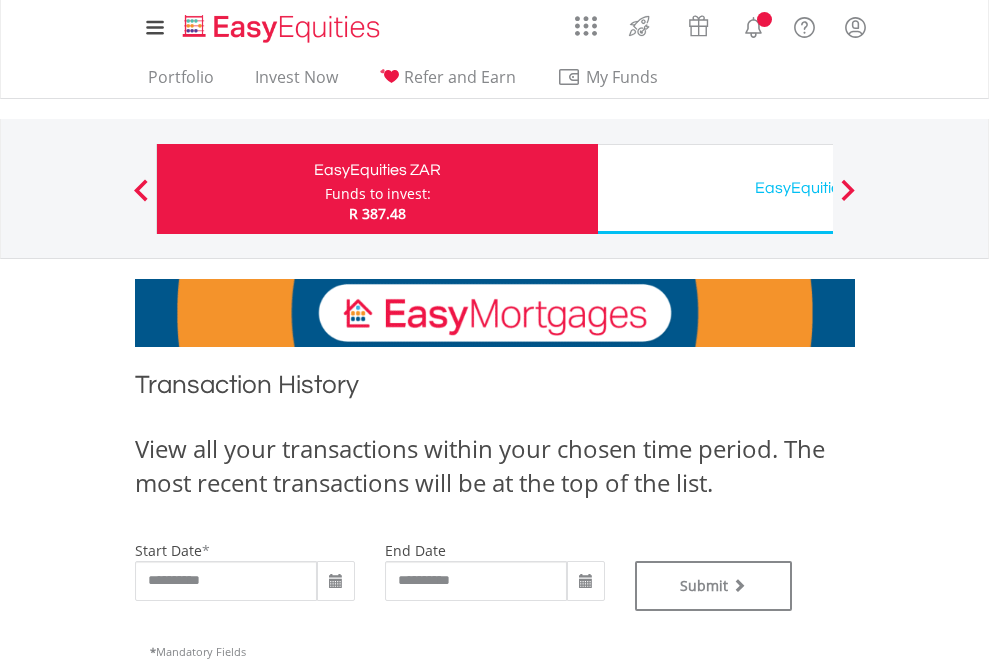 type on "**********" 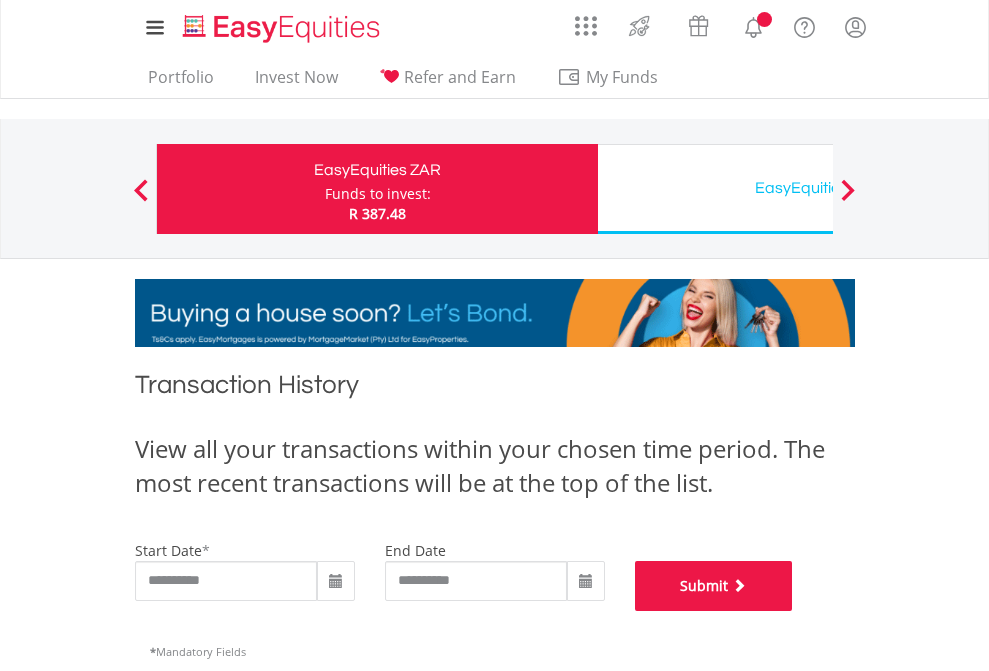 click on "Submit" at bounding box center (714, 586) 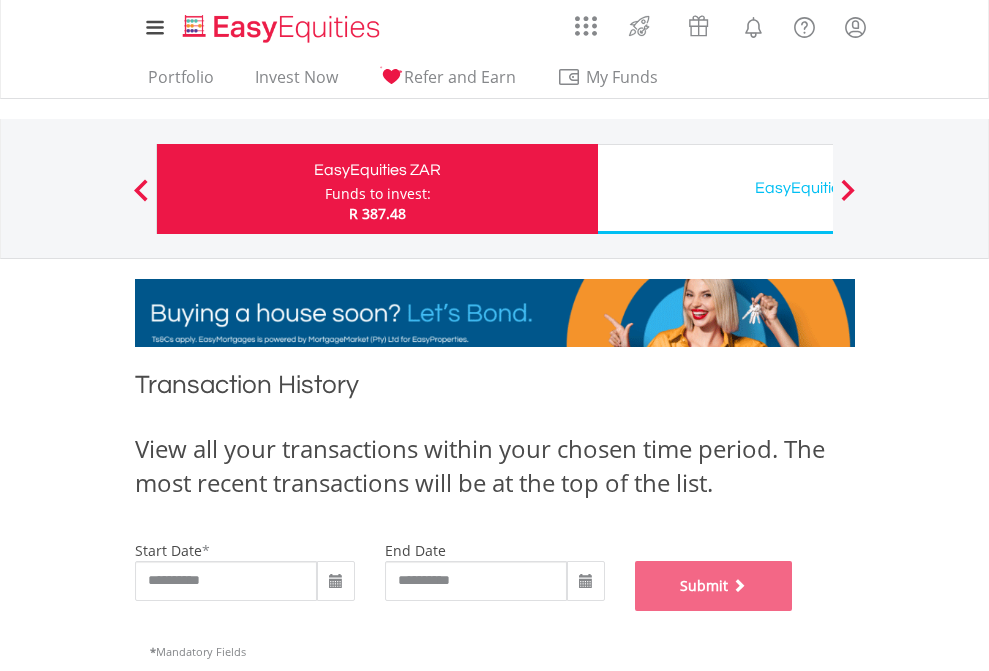 scroll, scrollTop: 811, scrollLeft: 0, axis: vertical 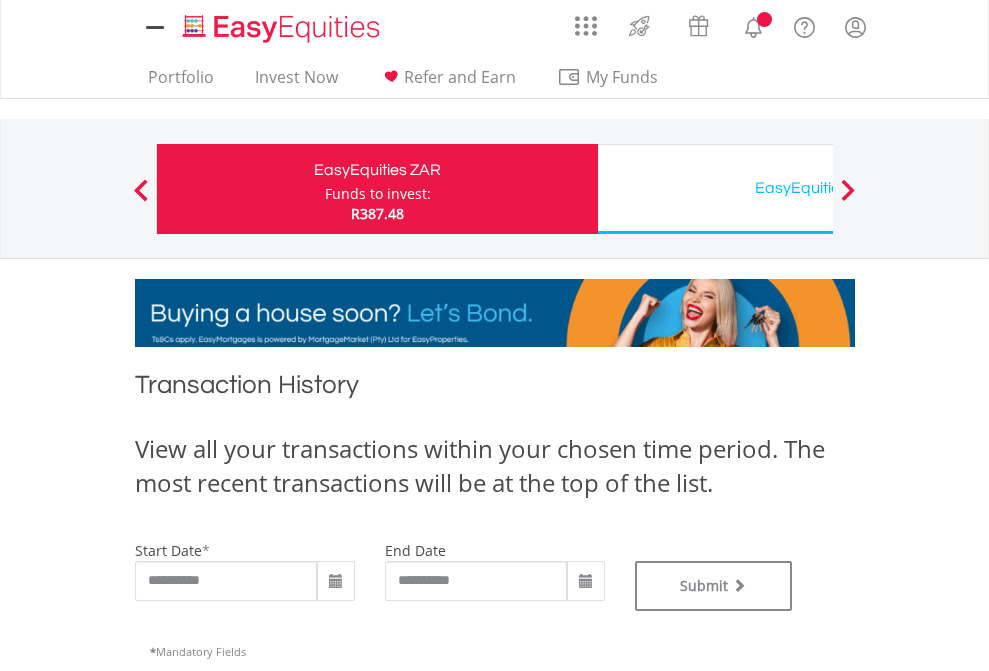 click on "EasyEquities USD" at bounding box center [818, 188] 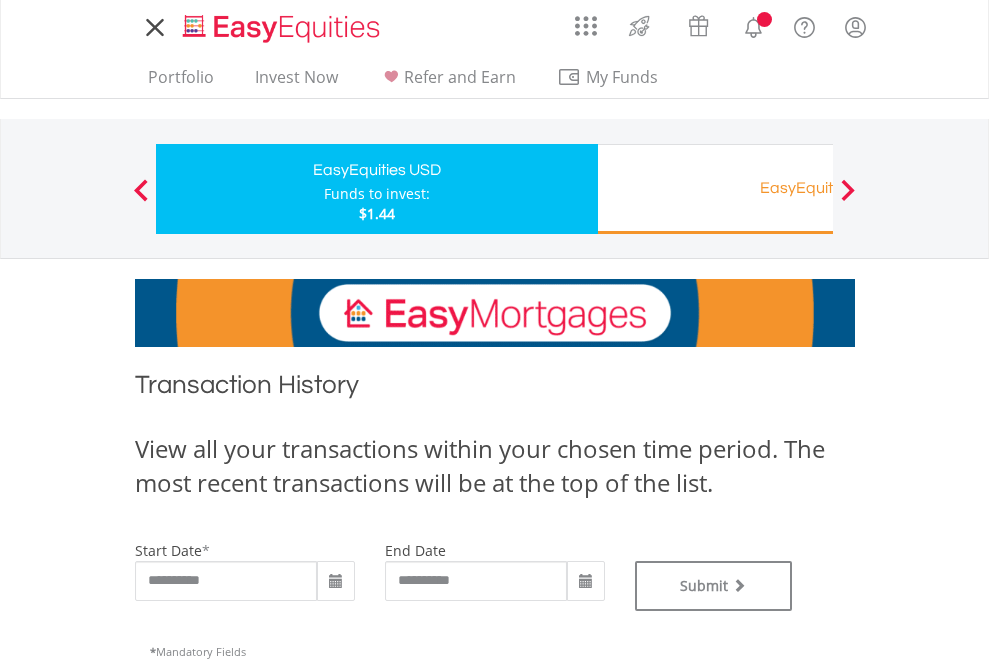 scroll, scrollTop: 0, scrollLeft: 0, axis: both 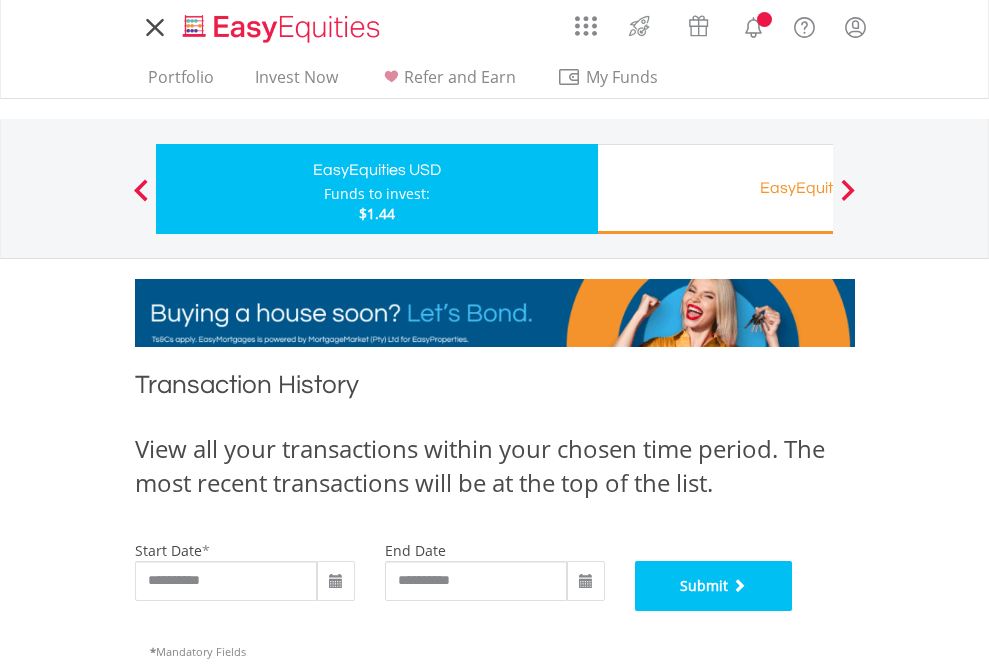click on "Submit" at bounding box center [714, 586] 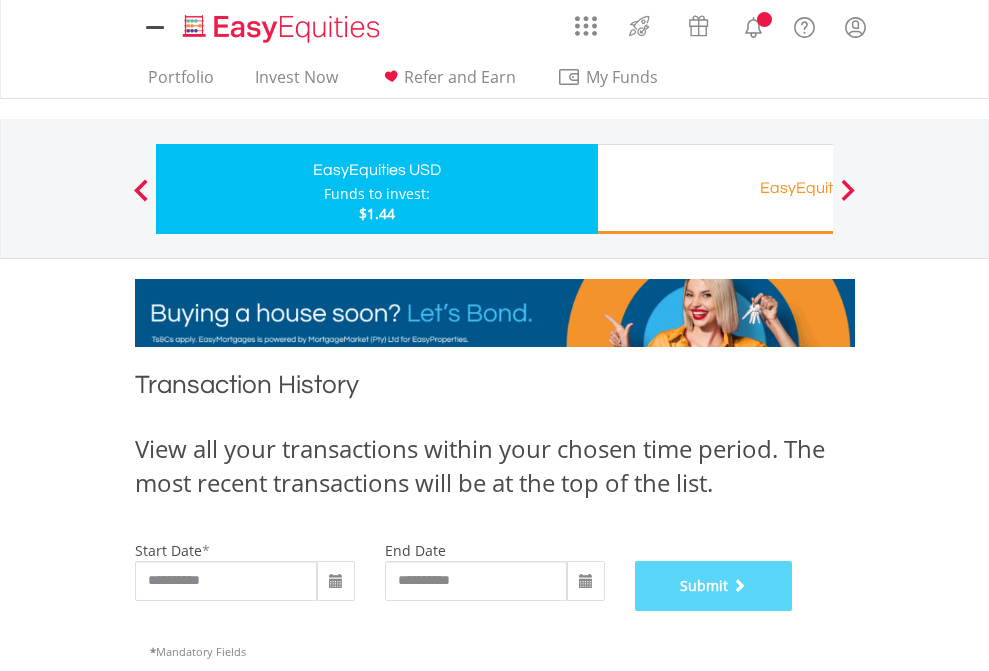 scroll, scrollTop: 811, scrollLeft: 0, axis: vertical 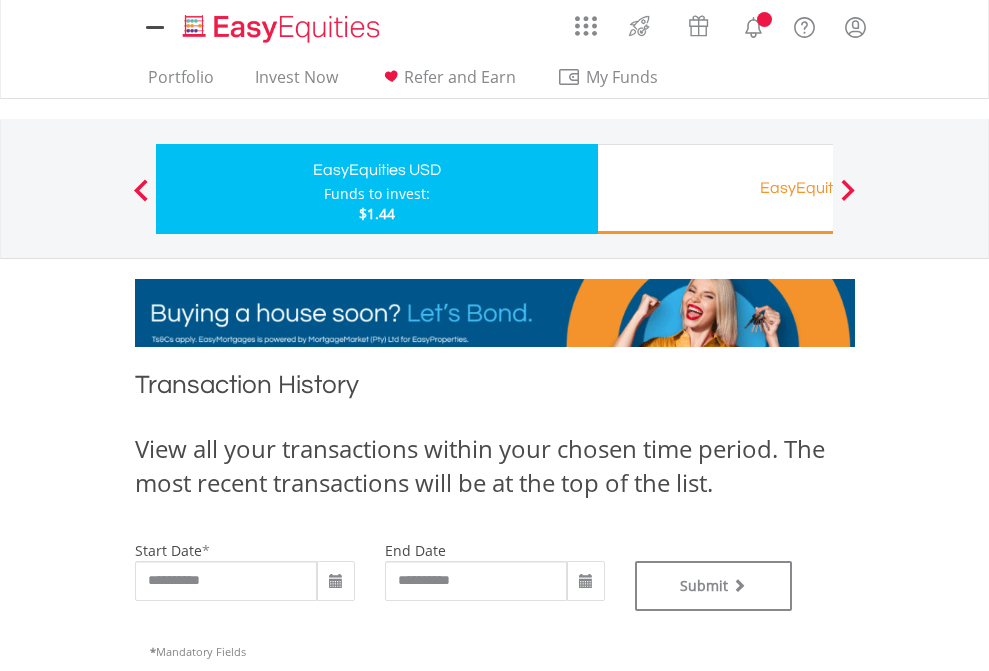 click on "EasyEquities RA" at bounding box center (818, 188) 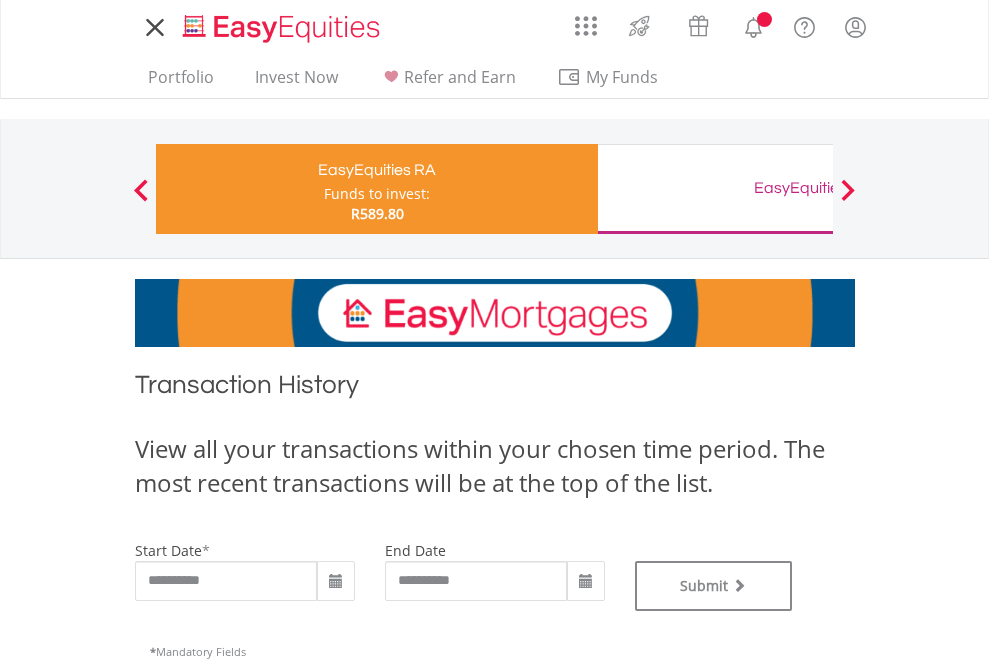 scroll, scrollTop: 0, scrollLeft: 0, axis: both 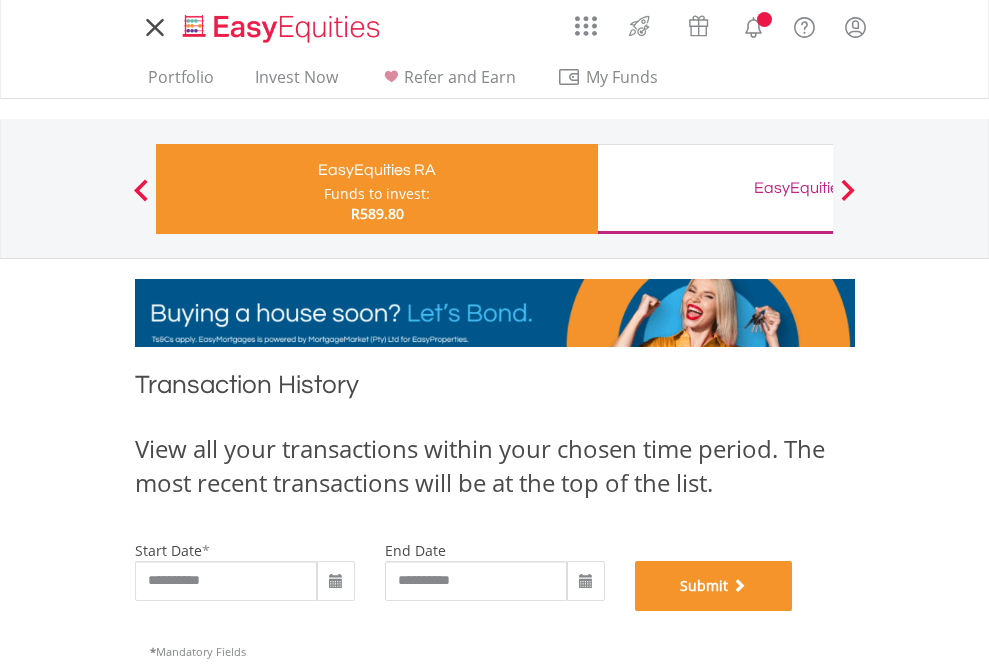 click on "Submit" at bounding box center (714, 586) 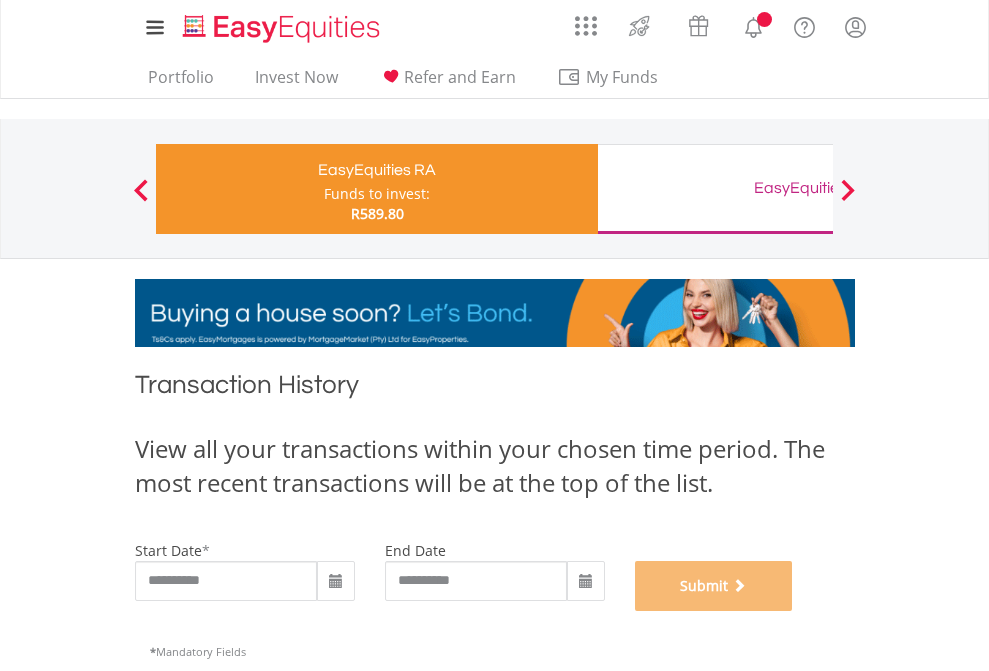 scroll, scrollTop: 811, scrollLeft: 0, axis: vertical 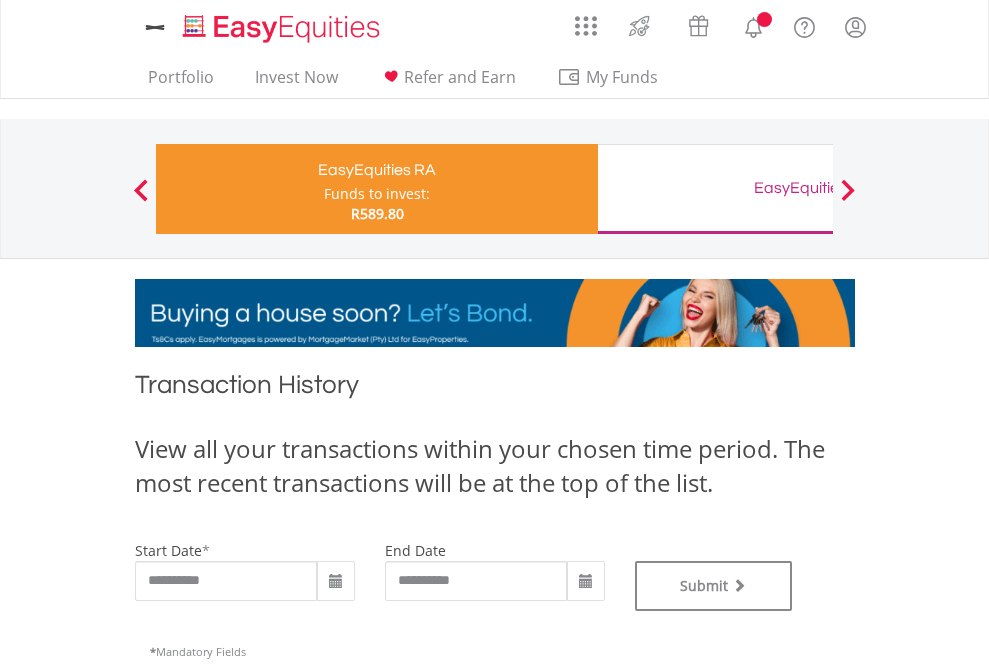 click on "EasyEquities GBP" at bounding box center [818, 188] 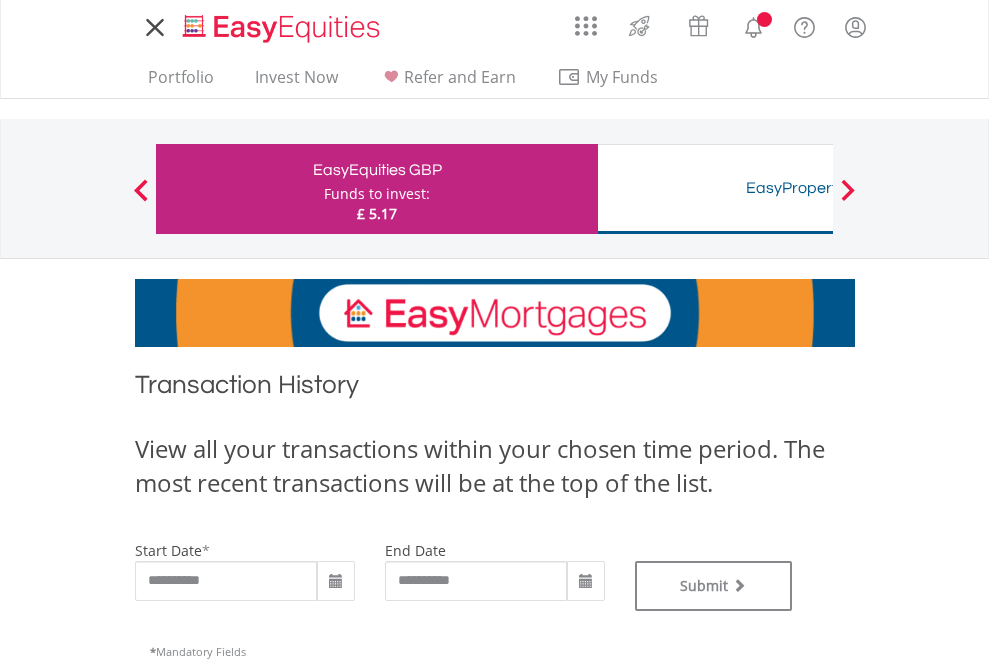 scroll, scrollTop: 0, scrollLeft: 0, axis: both 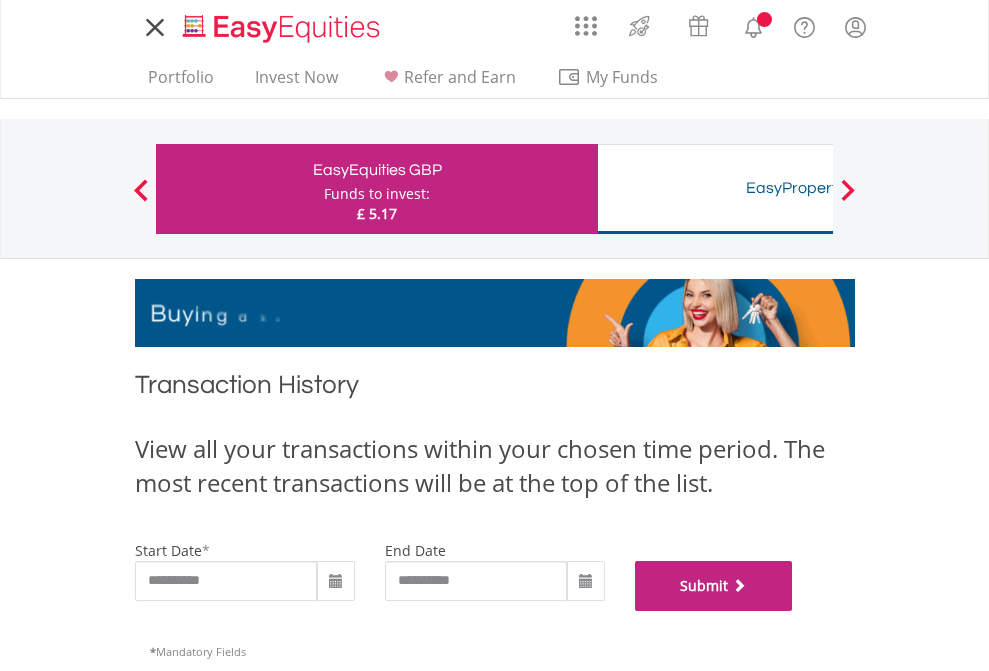 click on "Submit" at bounding box center (714, 586) 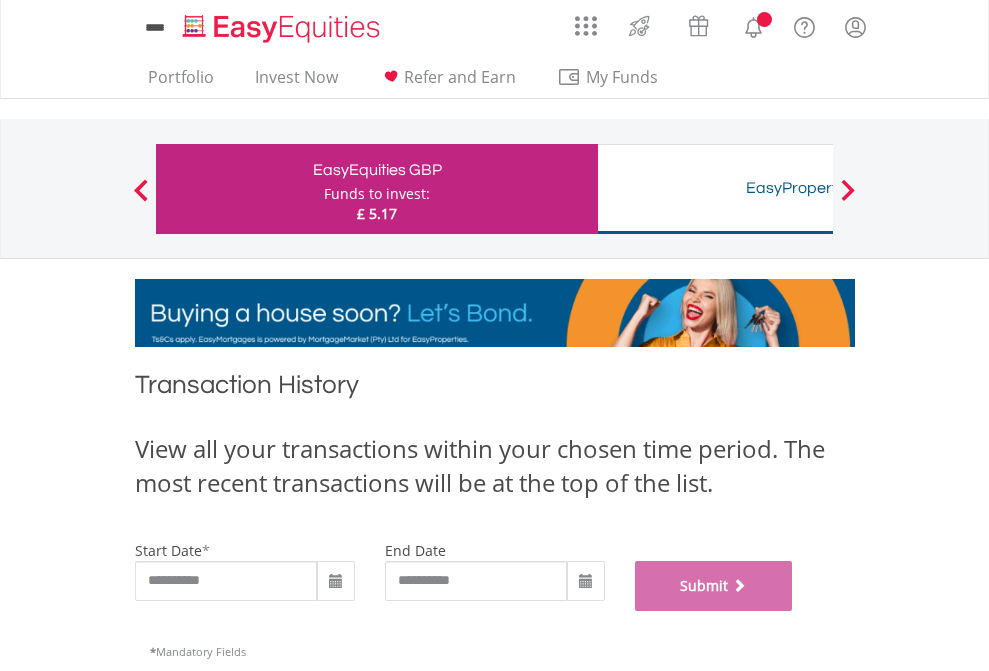 scroll, scrollTop: 811, scrollLeft: 0, axis: vertical 